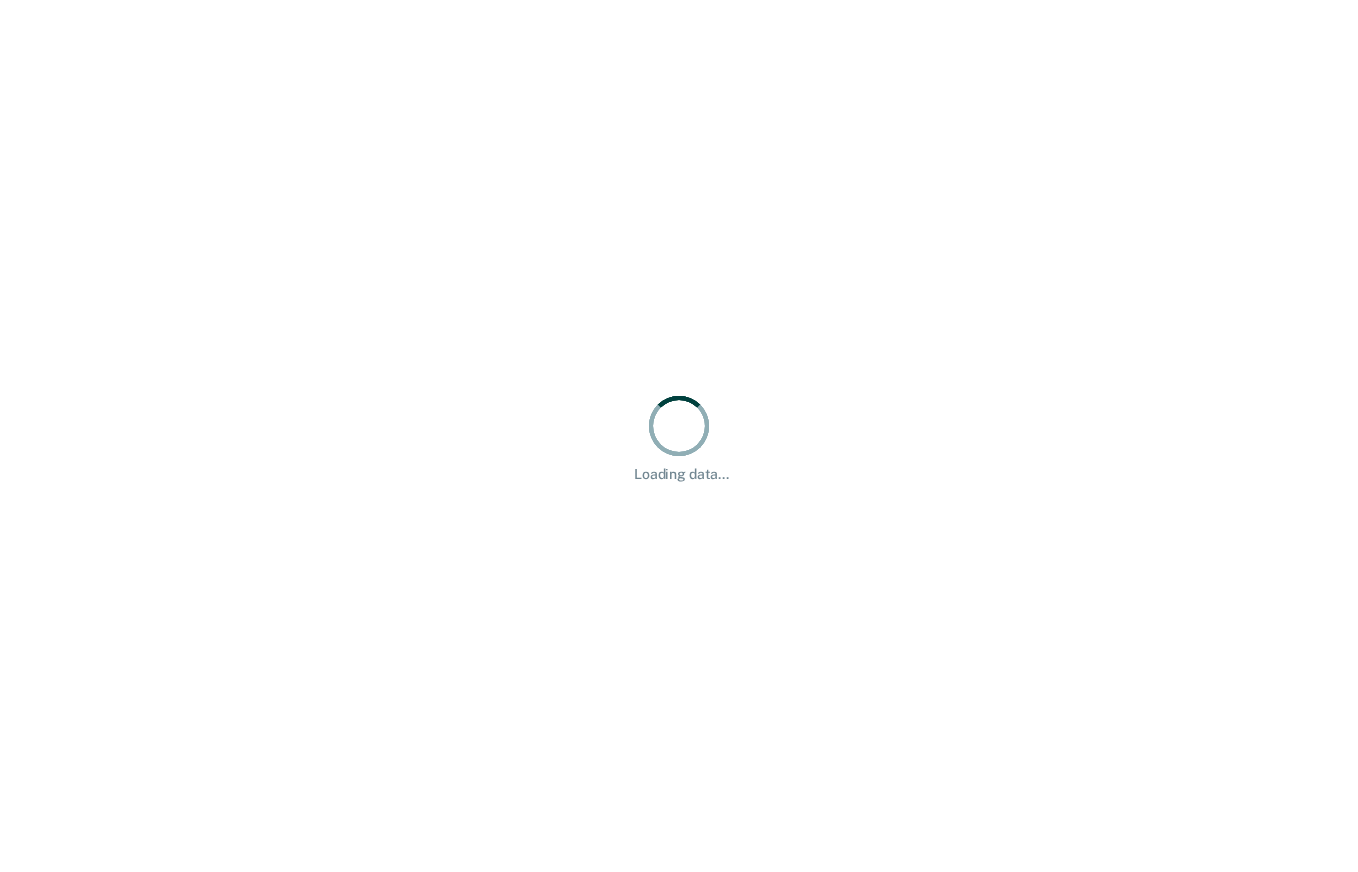 scroll, scrollTop: 0, scrollLeft: 0, axis: both 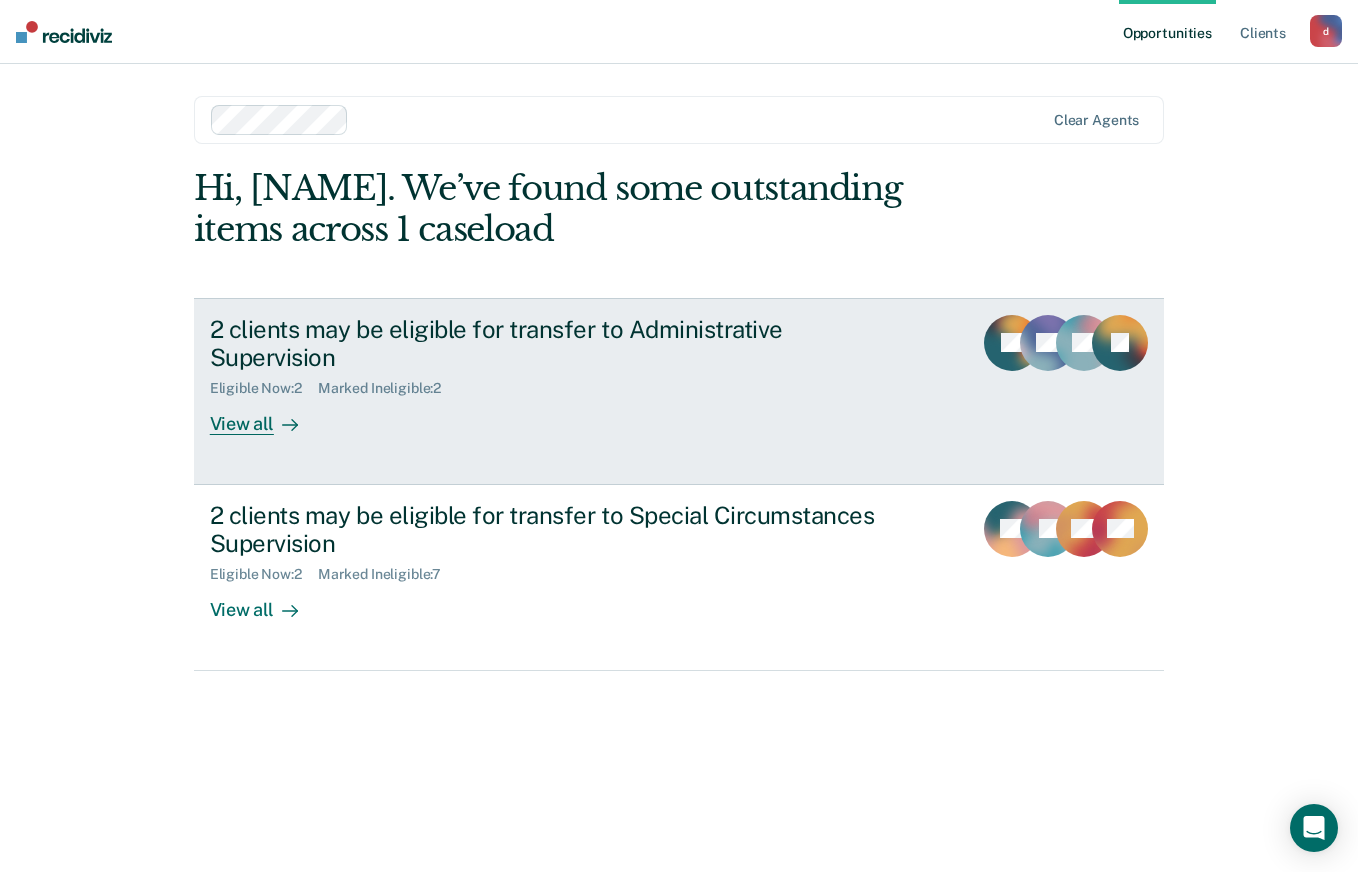 click on "View all" at bounding box center [266, 416] 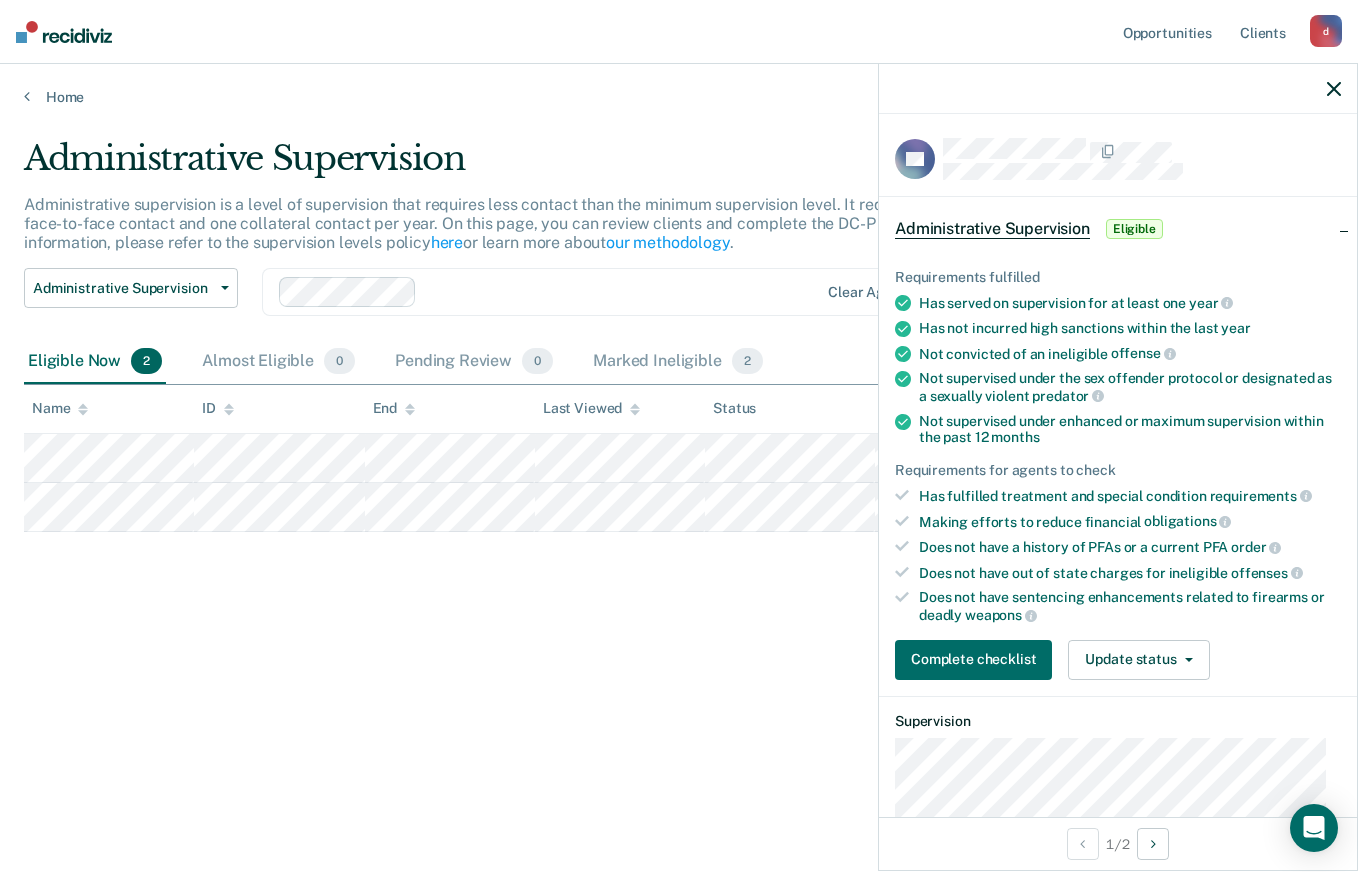 click on "Administrative Supervision   Administrative supervision is a level of supervision that requires less contact than the minimum supervision level. It requires at least one face-to-face contact and one collateral contact per year. On this page, you can review clients and complete the DC-P 402 form. For more information, please refer to the supervision levels policy  here  or learn more about  our methodology . Administrative Supervision Administrative Supervision Special Circumstances Supervision Clear   agents Eligible Now 2 Almost Eligible 0 Pending Review 0 Marked Ineligible 2
To pick up a draggable item, press the space bar.
While dragging, use the arrow keys to move the item.
Press space again to drop the item in its new position, or press escape to cancel.
Name ID End Last Viewed Status Assigned to" at bounding box center (679, 462) 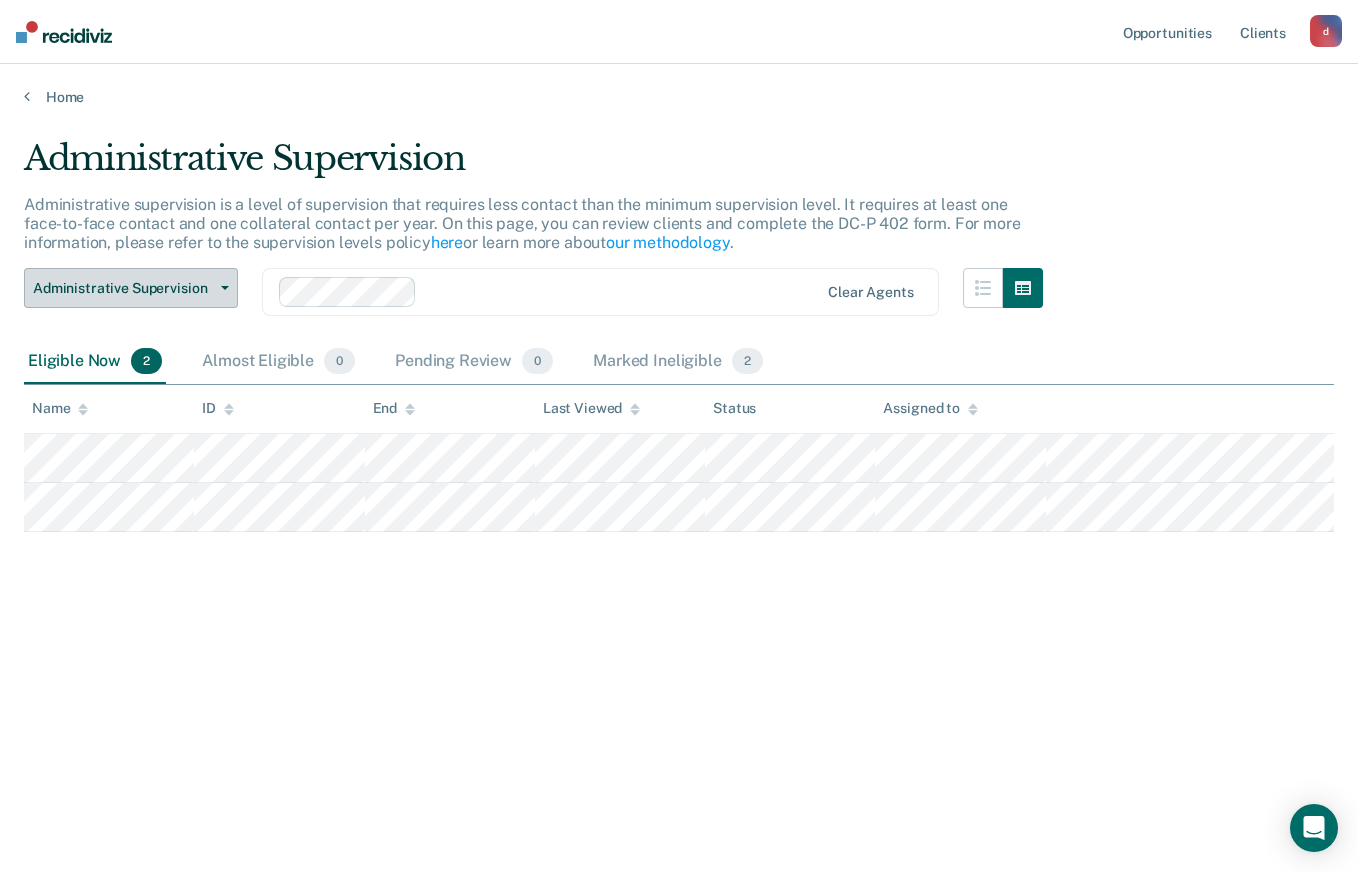 click on "Administrative Supervision" at bounding box center (123, 288) 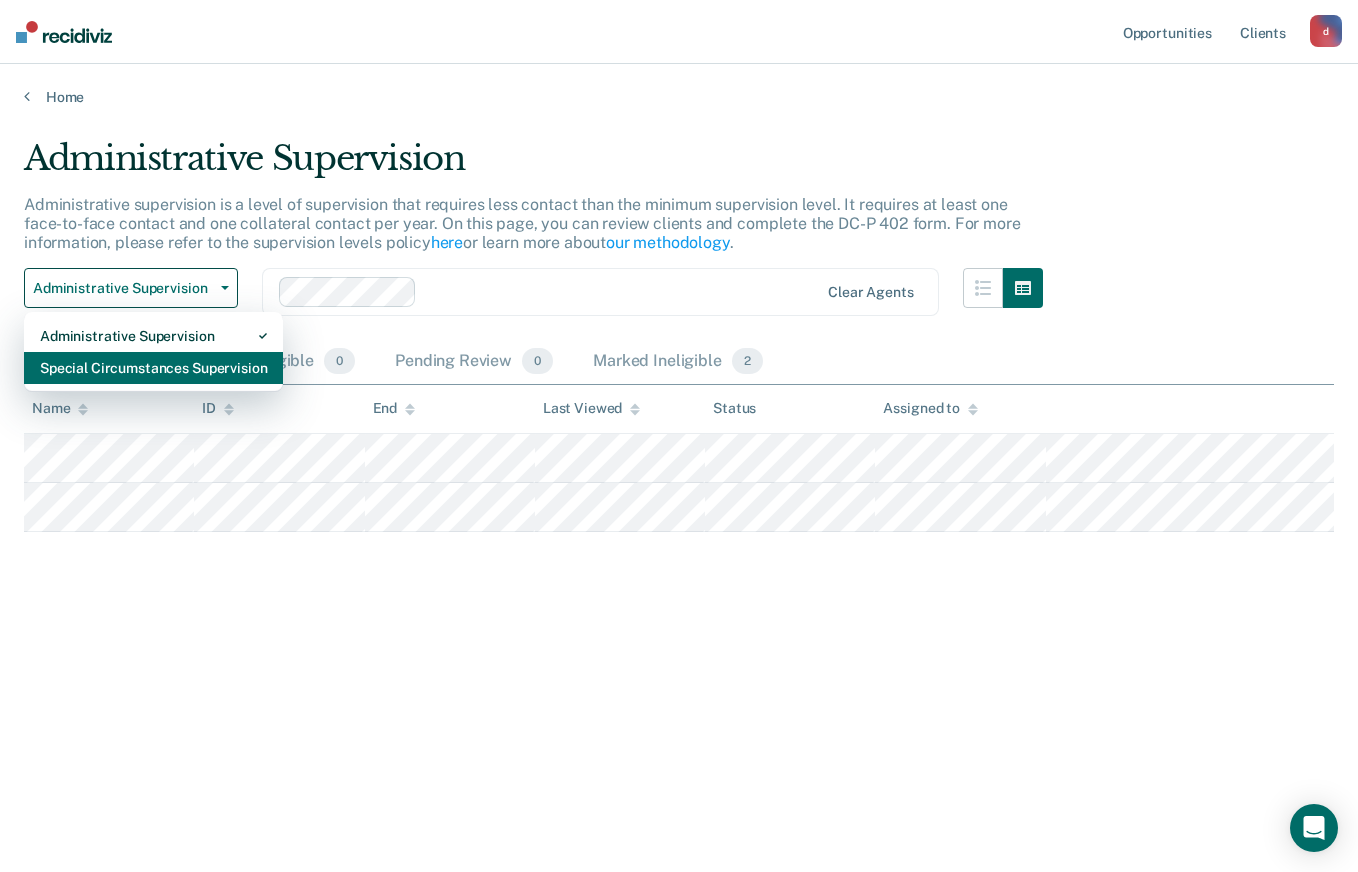 click on "Special Circumstances Supervision" at bounding box center (153, 336) 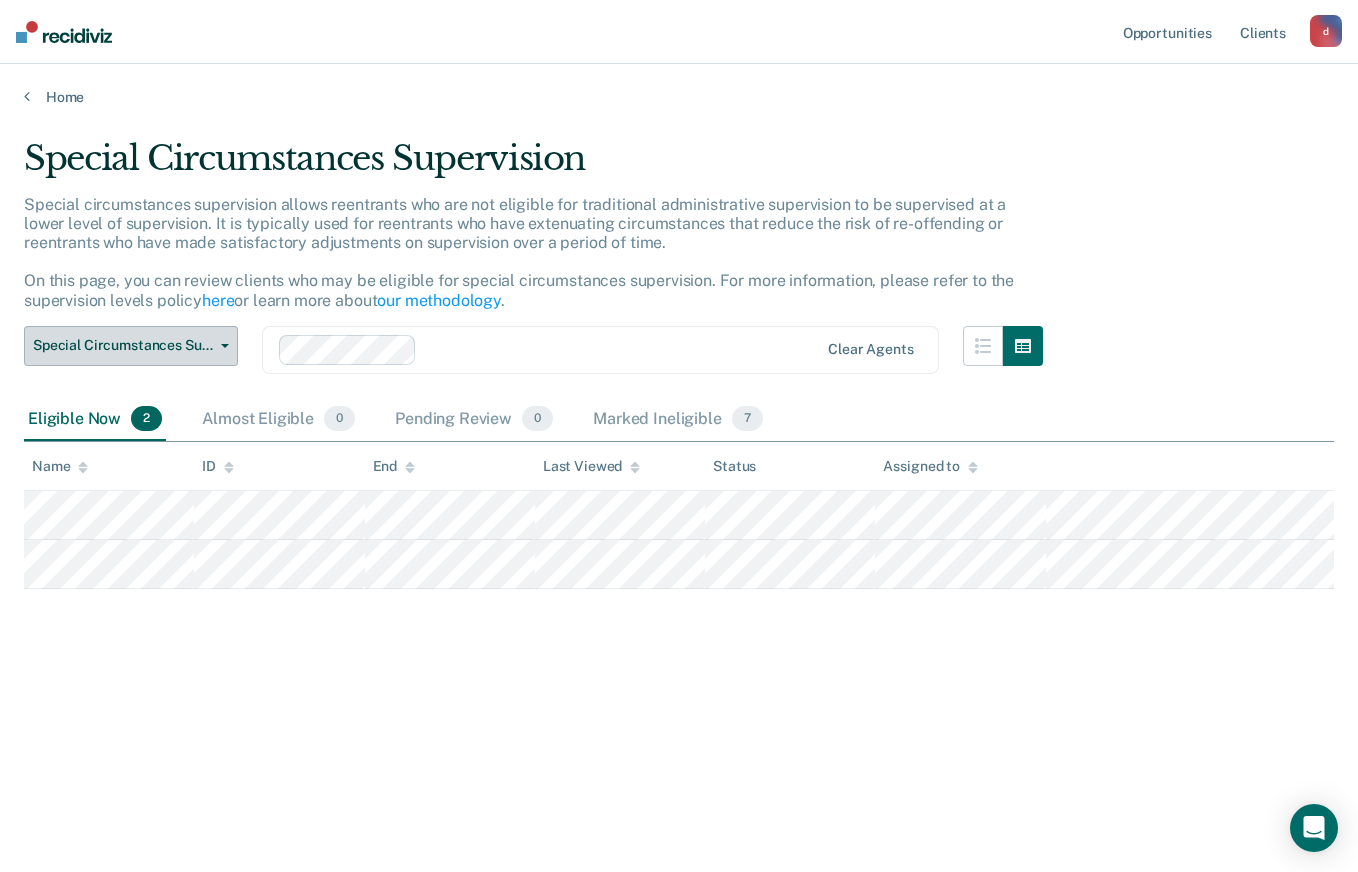 click on "Special Circumstances Supervision" at bounding box center (131, 346) 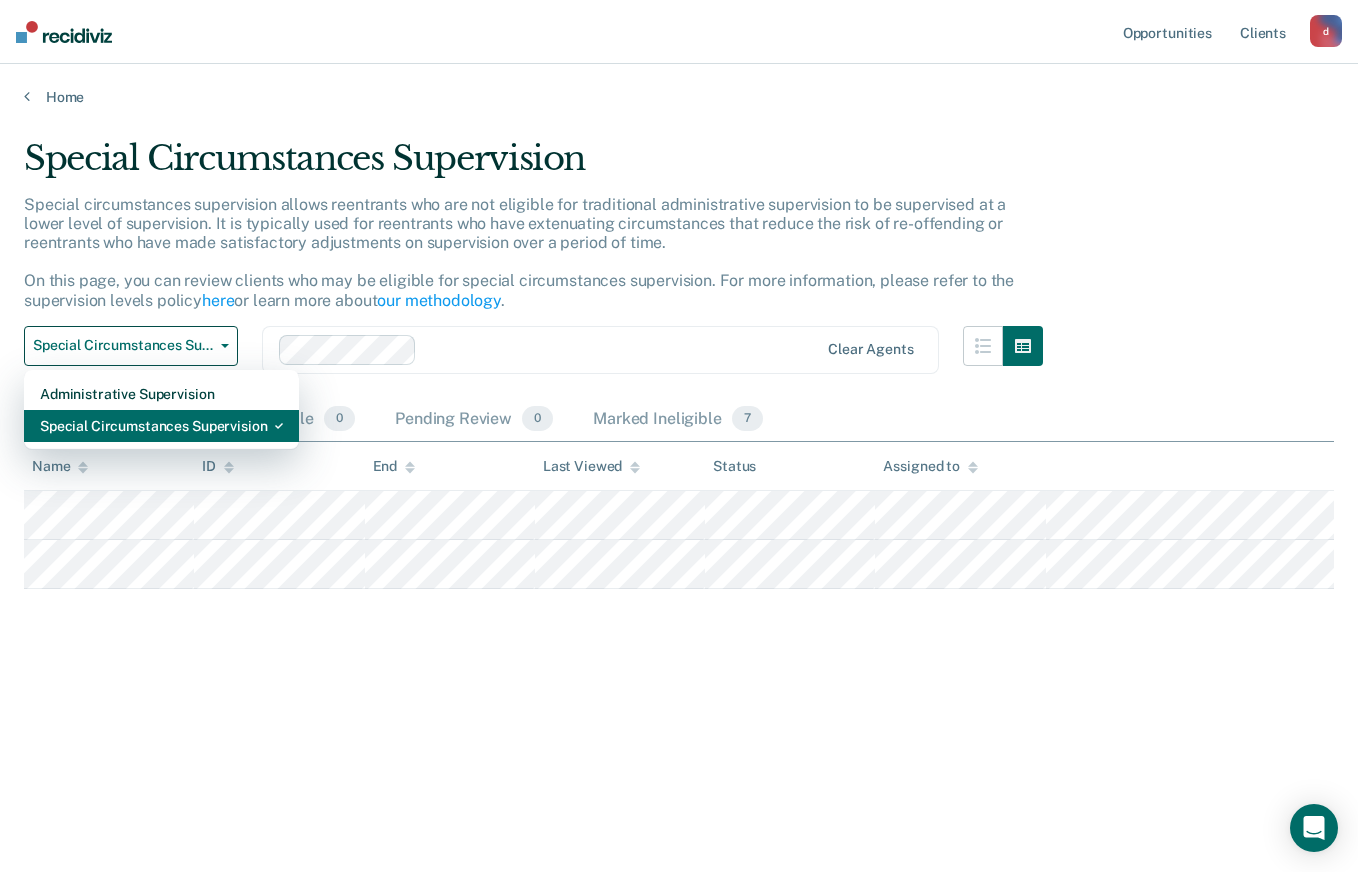 click on "Special Circumstances Supervision" at bounding box center (161, 394) 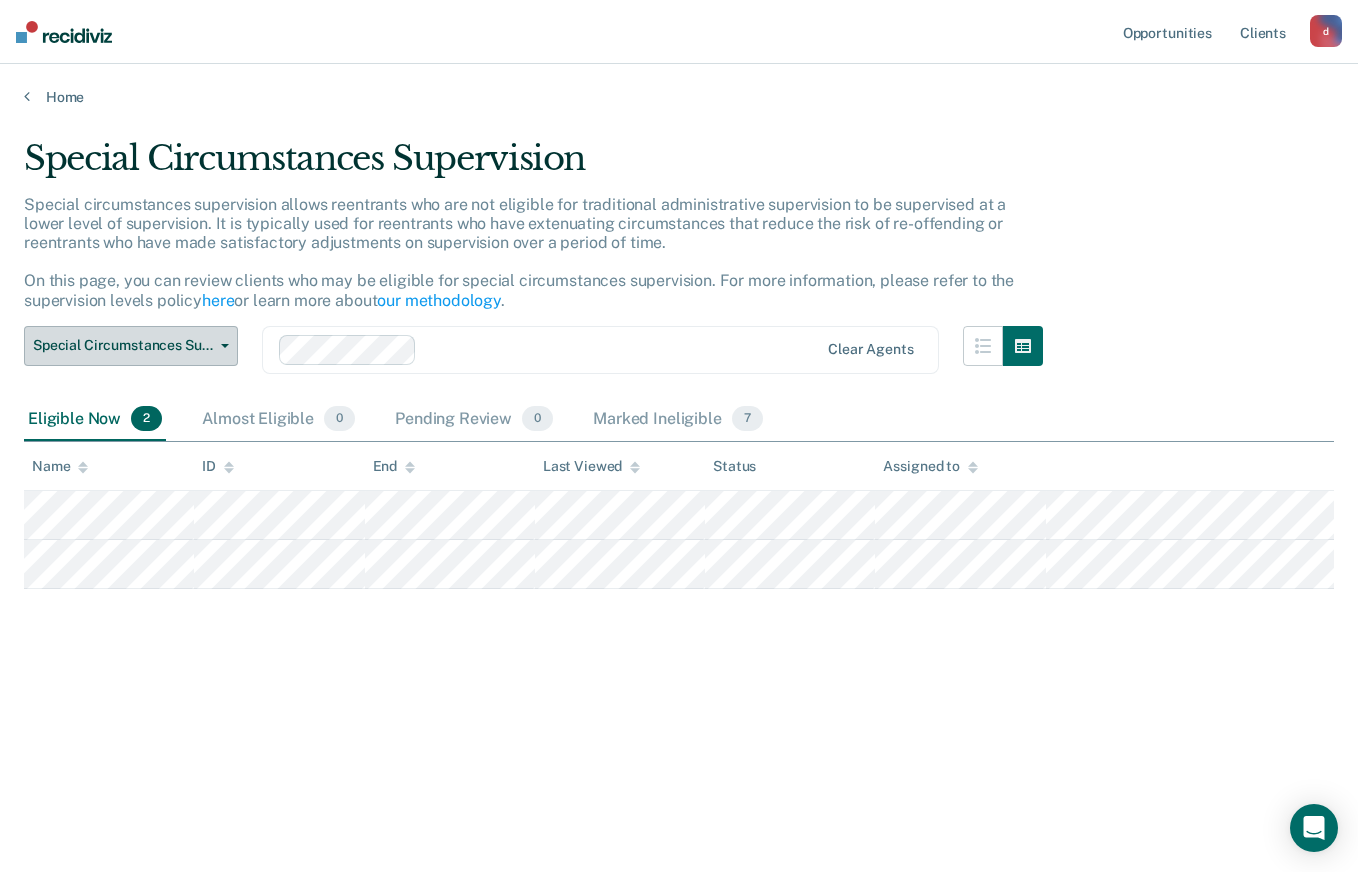 click on "Special Circumstances Supervision" at bounding box center (123, 345) 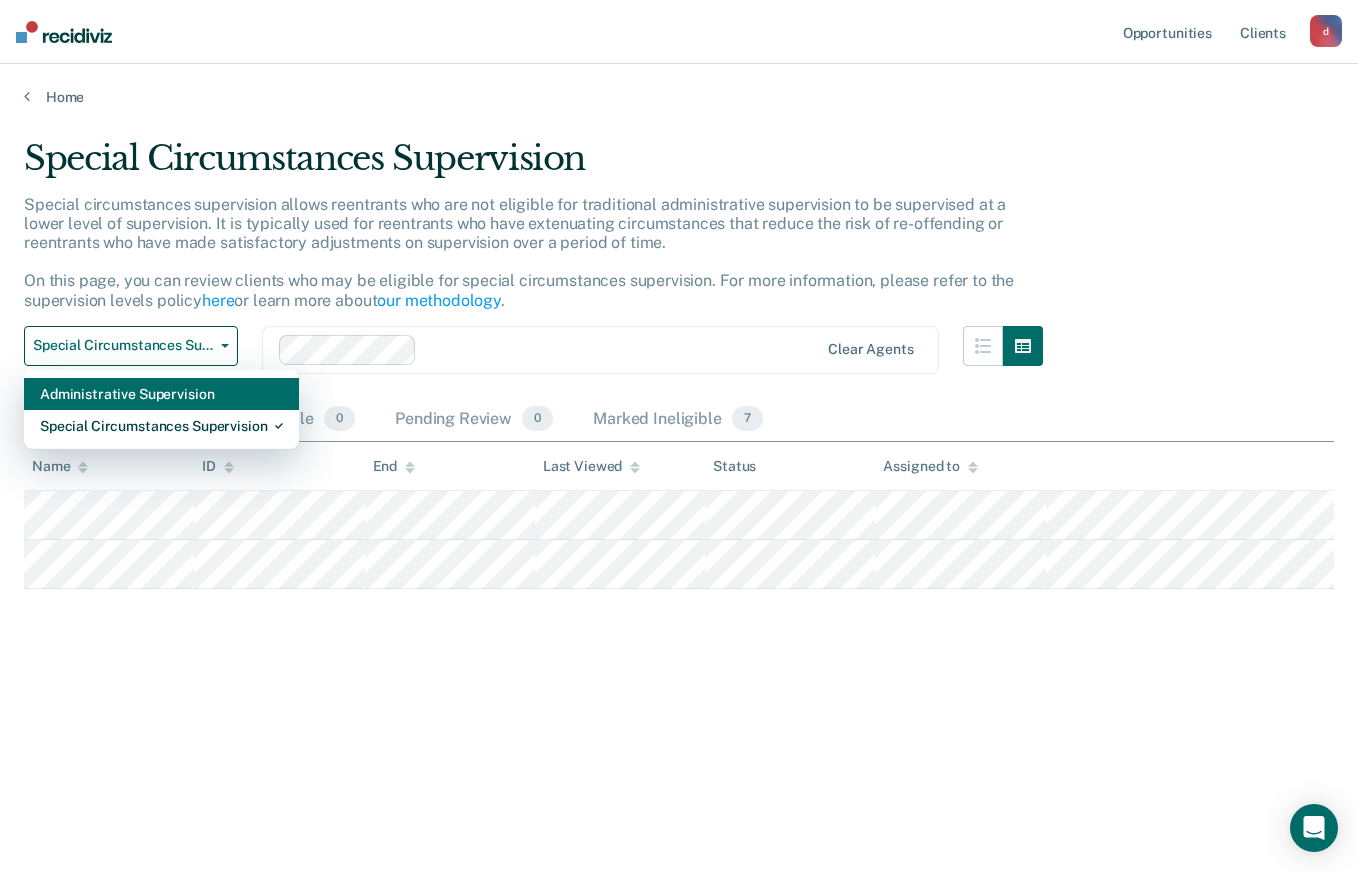 click on "Administrative Supervision" at bounding box center (161, 394) 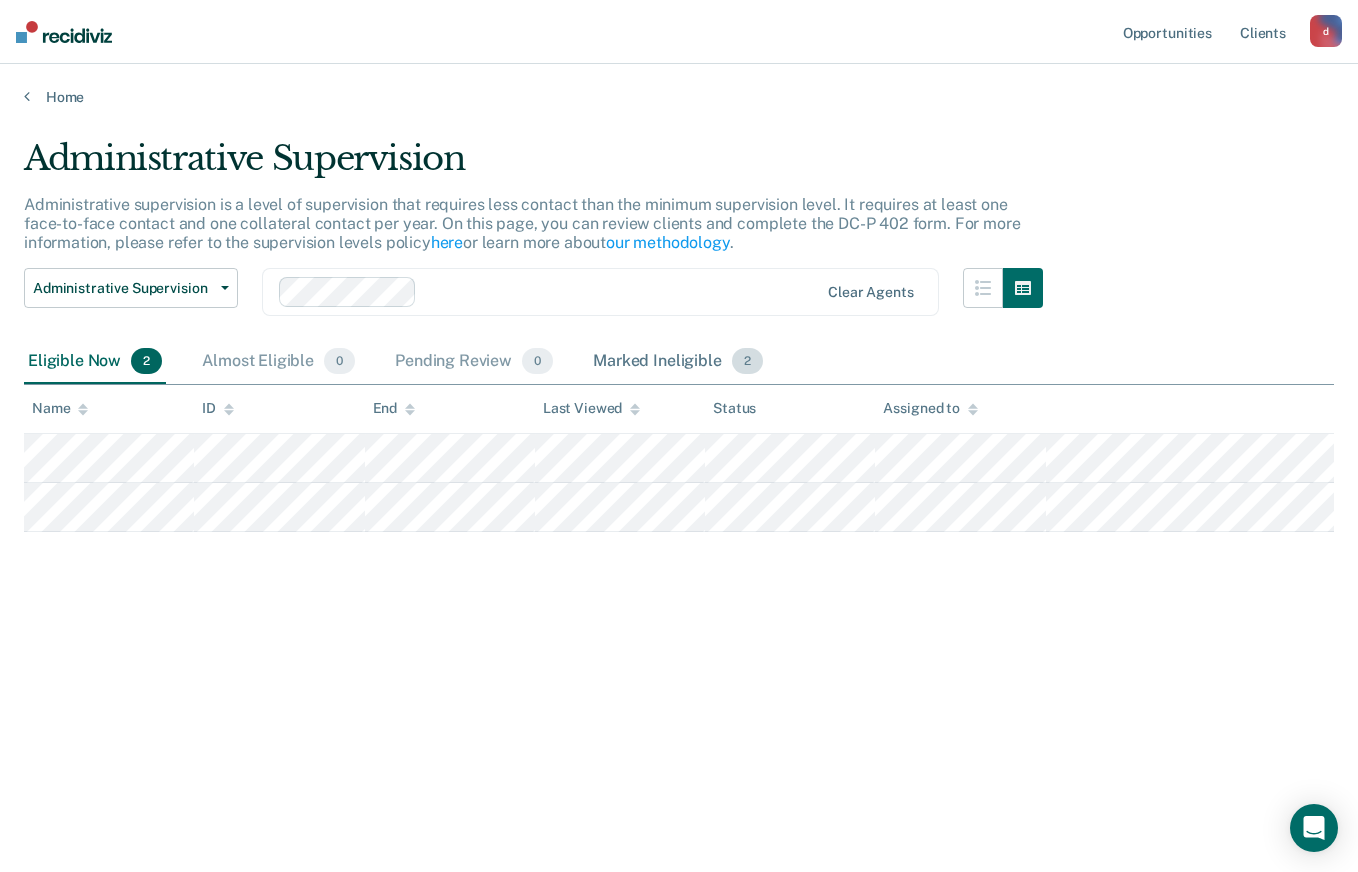 click on "Marked Ineligible 2" at bounding box center [678, 362] 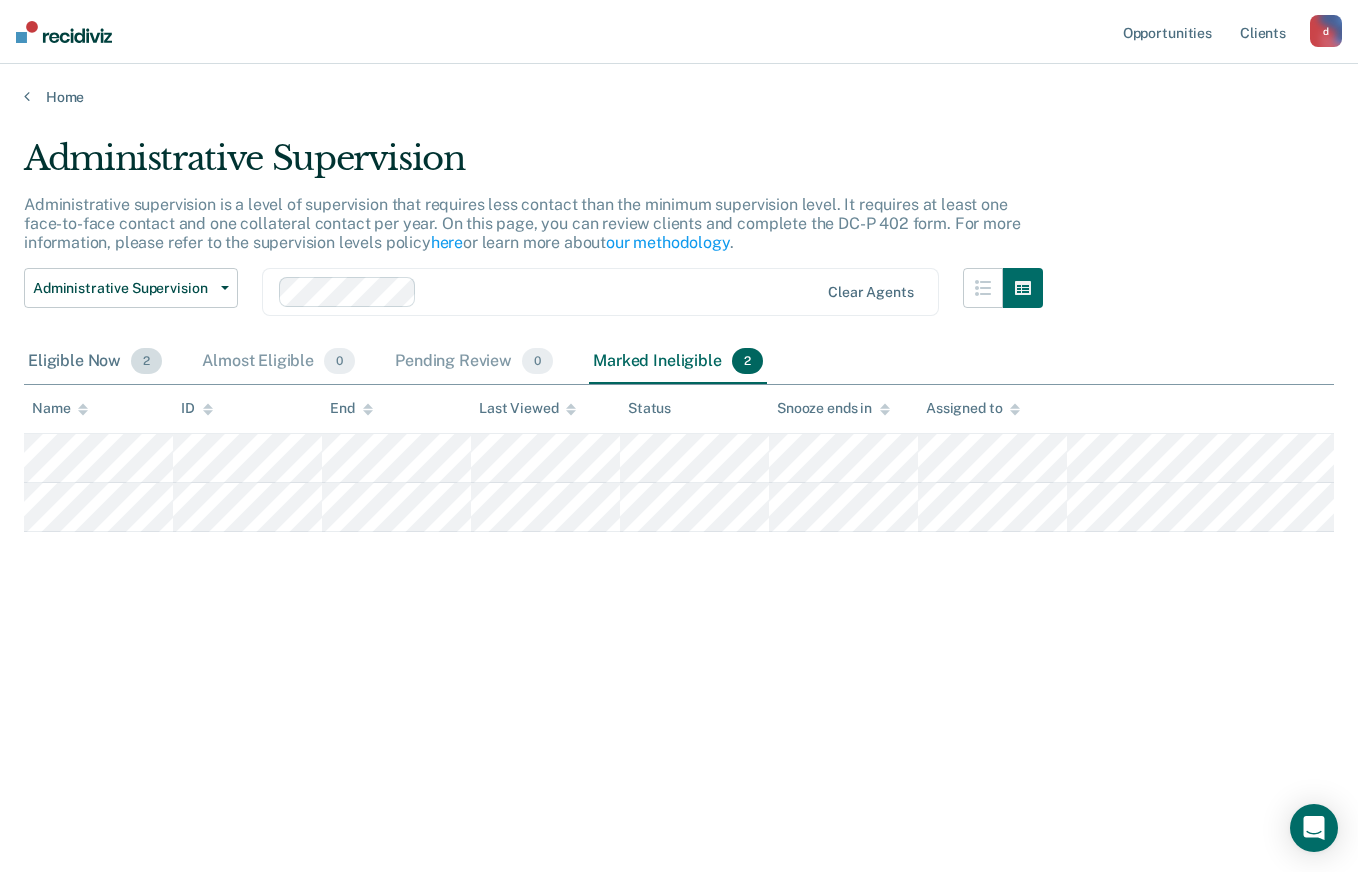 click on "Eligible Now 2" at bounding box center (95, 362) 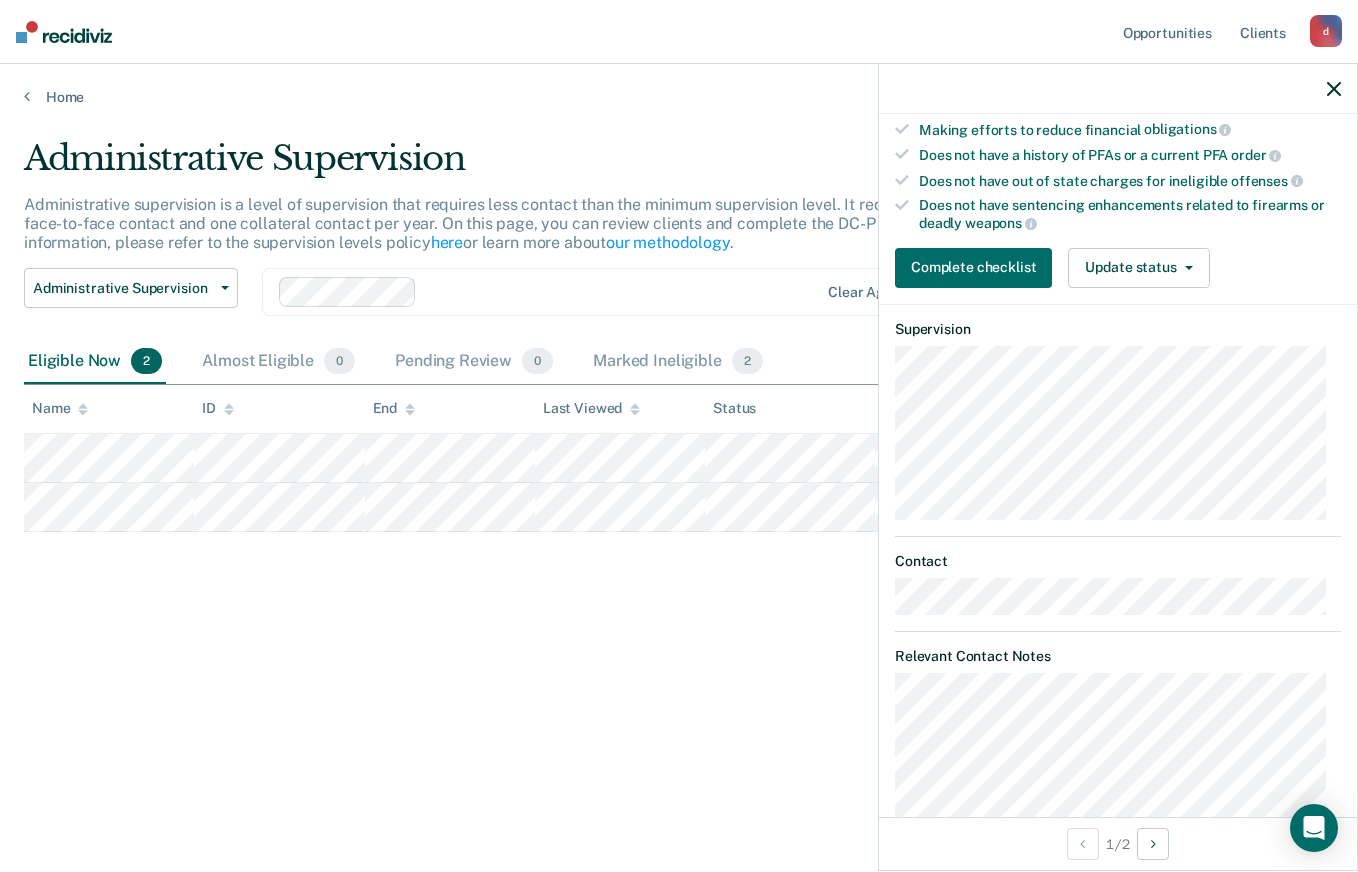 scroll, scrollTop: 0, scrollLeft: 0, axis: both 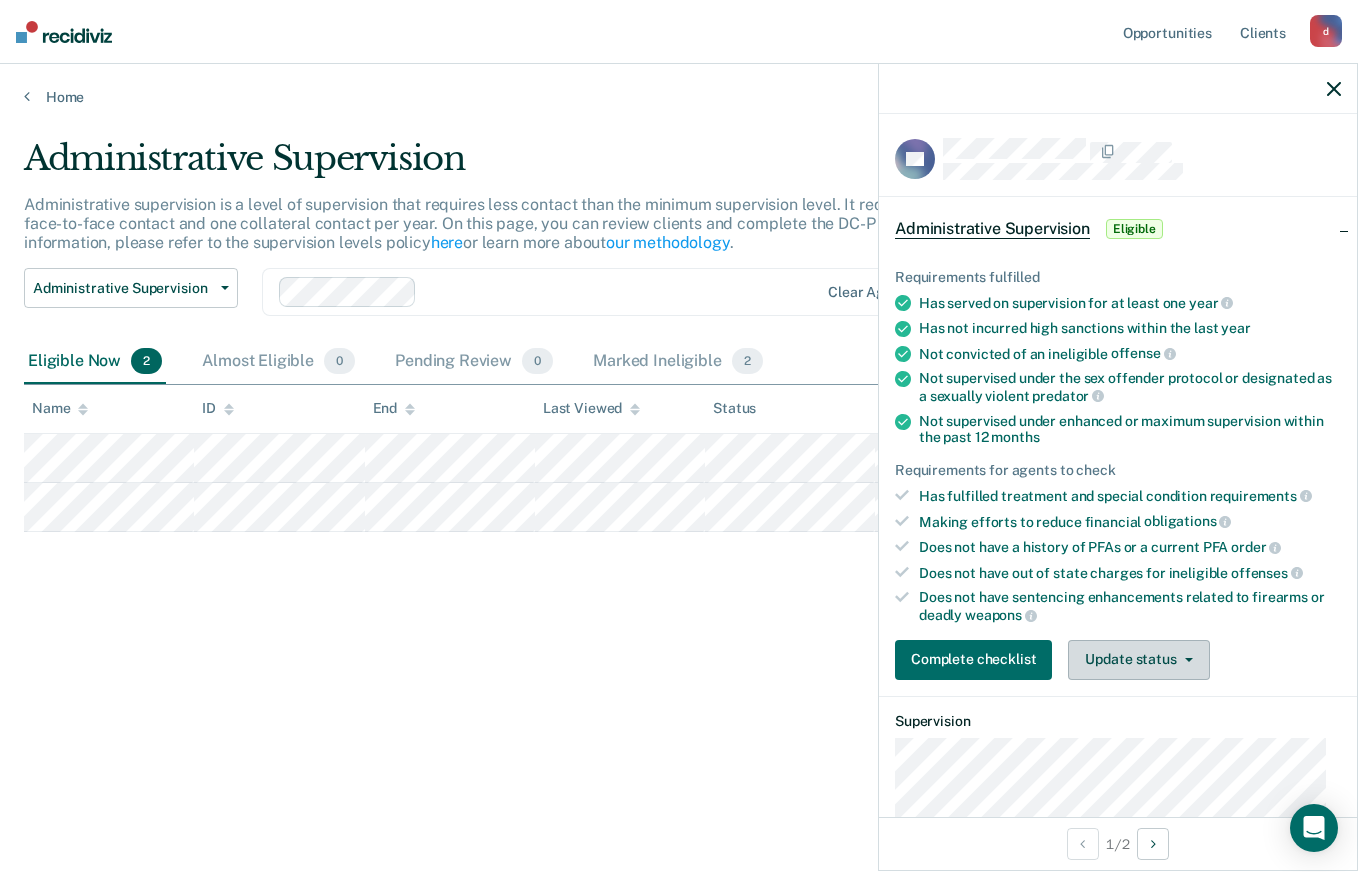 click on "Update status" at bounding box center (1138, 660) 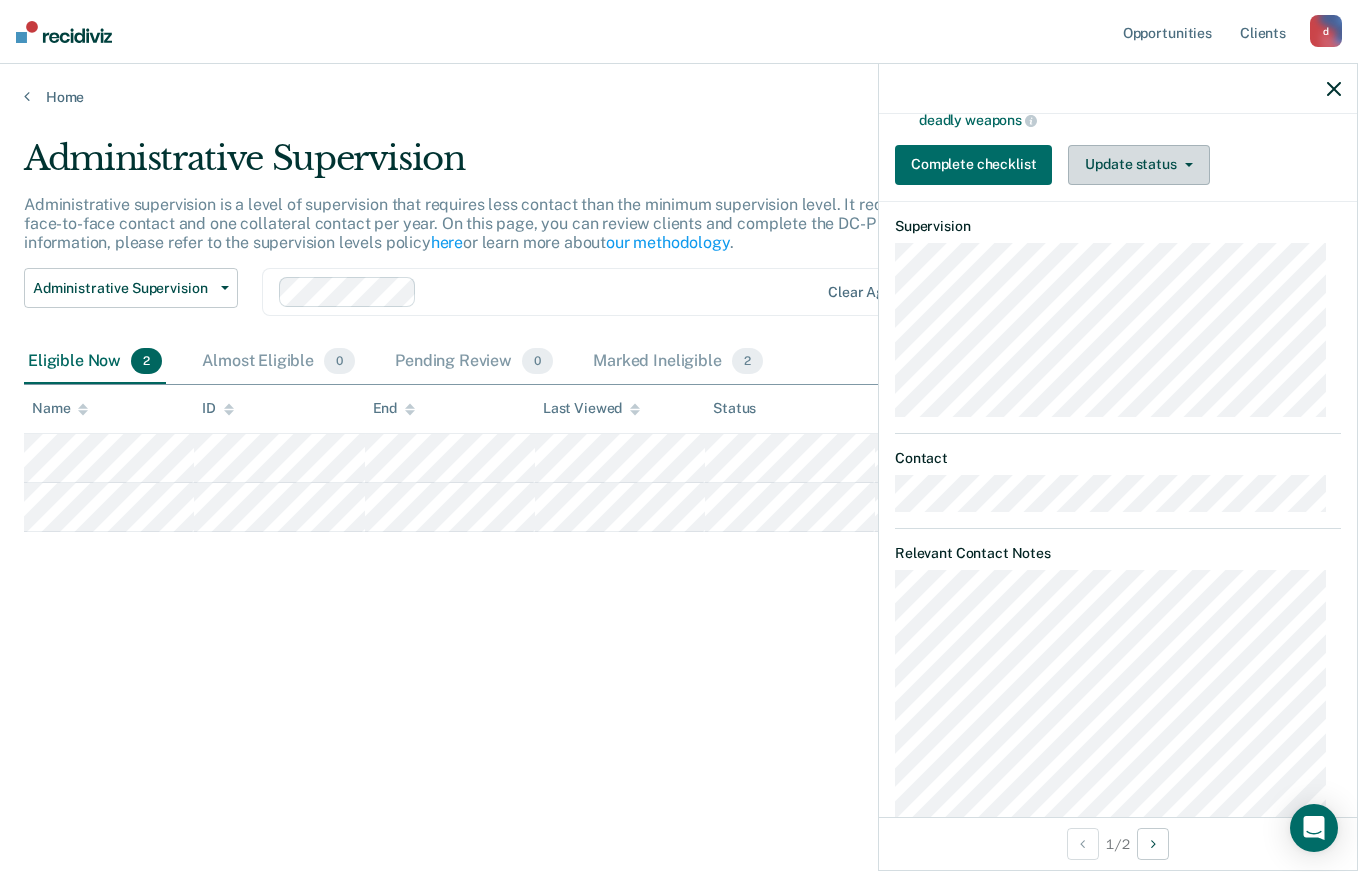 scroll, scrollTop: 0, scrollLeft: 0, axis: both 